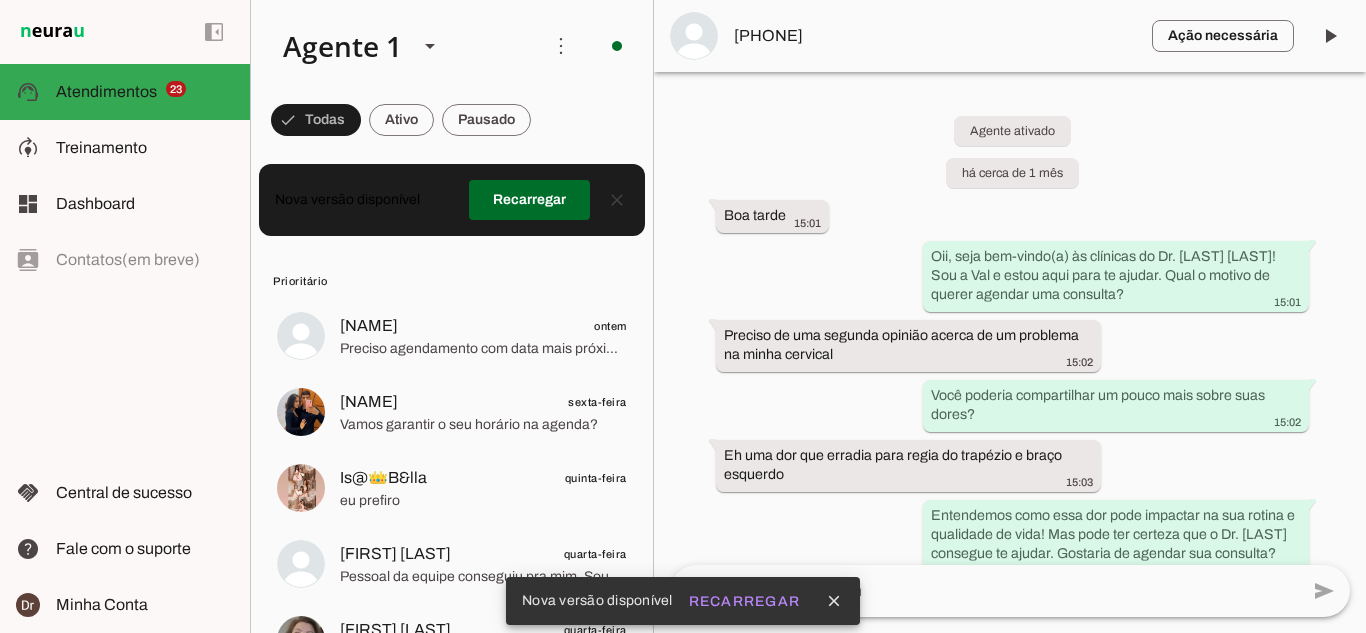scroll, scrollTop: 0, scrollLeft: 0, axis: both 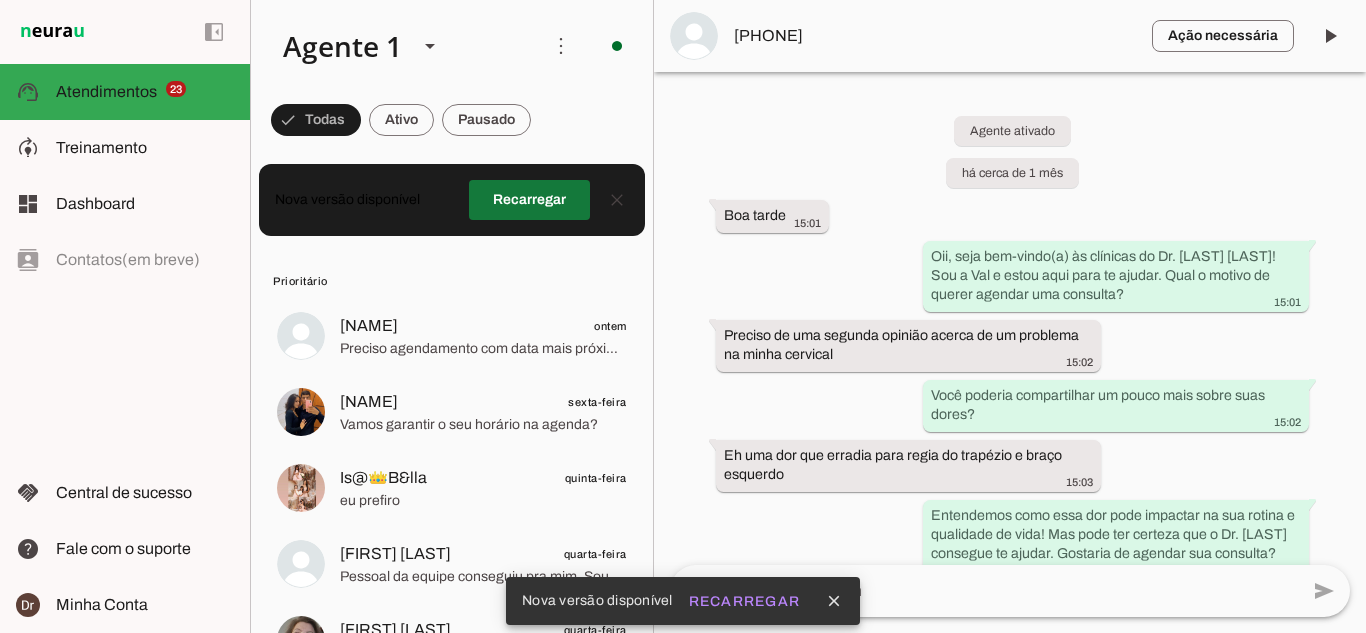 click at bounding box center [529, 200] 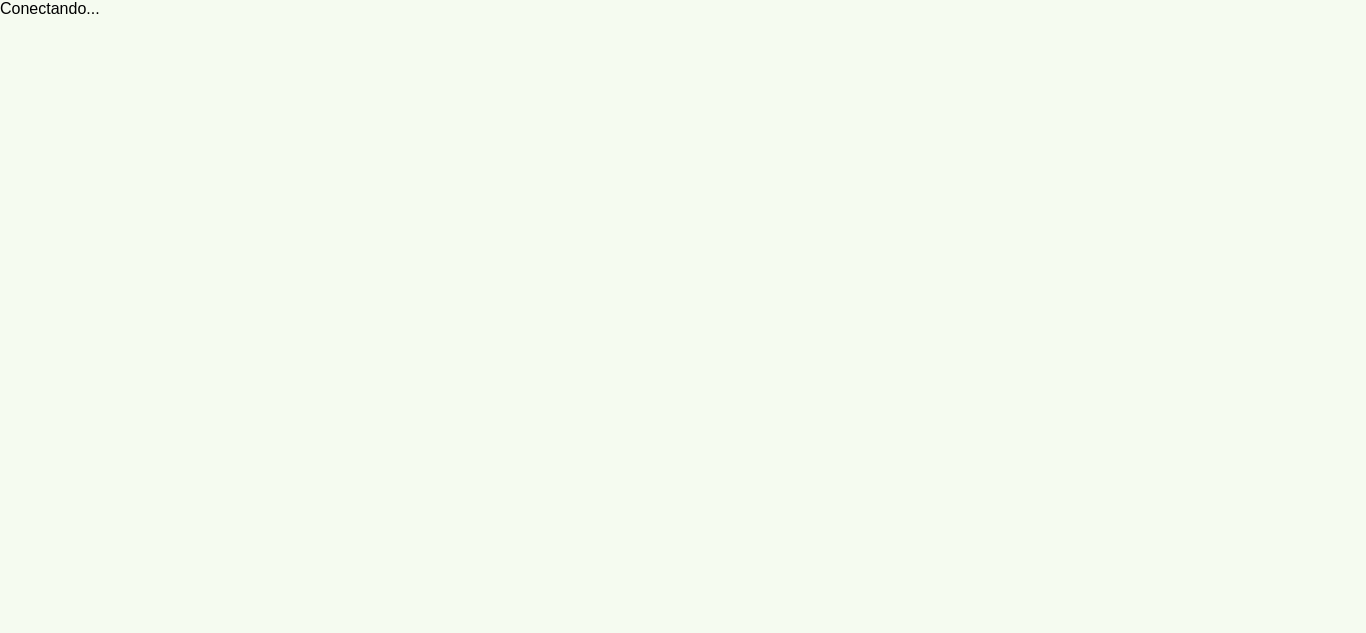 scroll, scrollTop: 0, scrollLeft: 0, axis: both 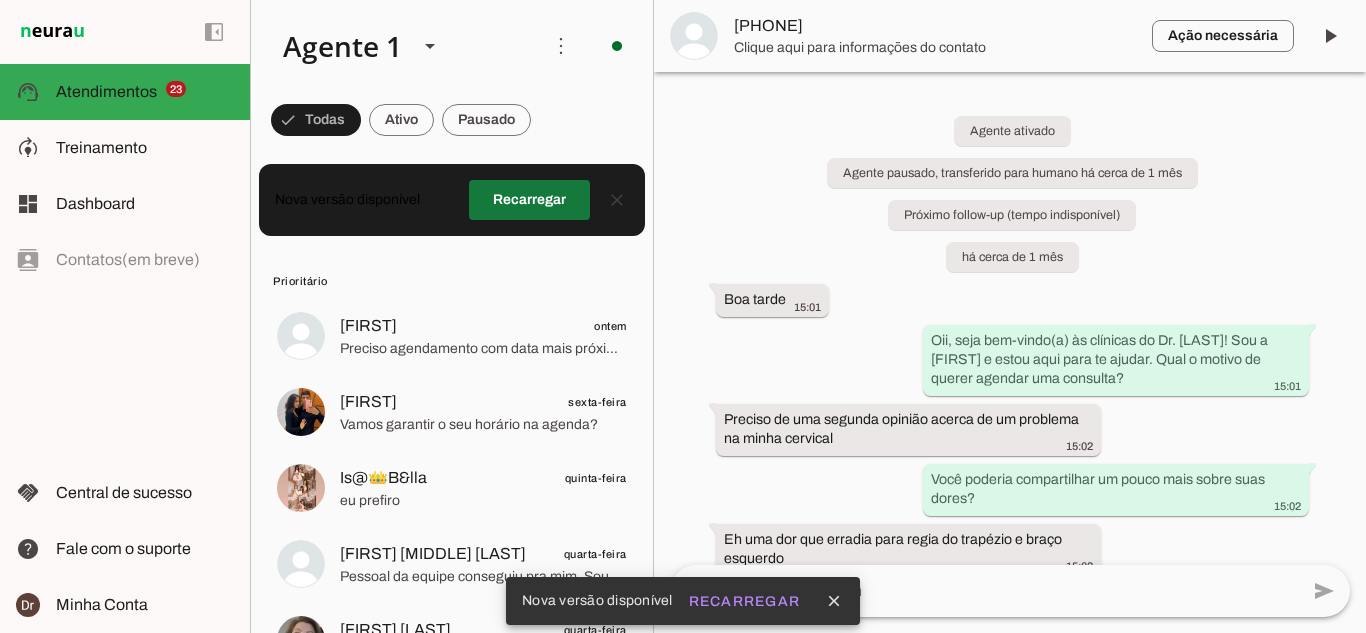 click at bounding box center [529, 200] 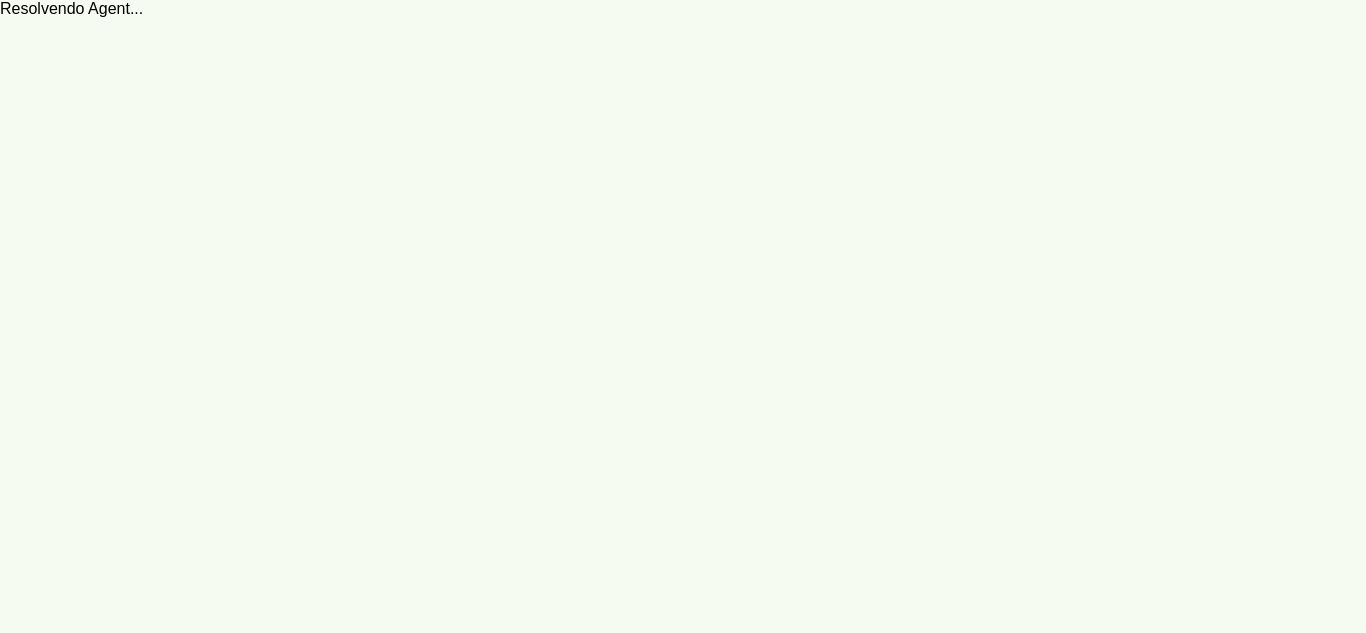scroll, scrollTop: 0, scrollLeft: 0, axis: both 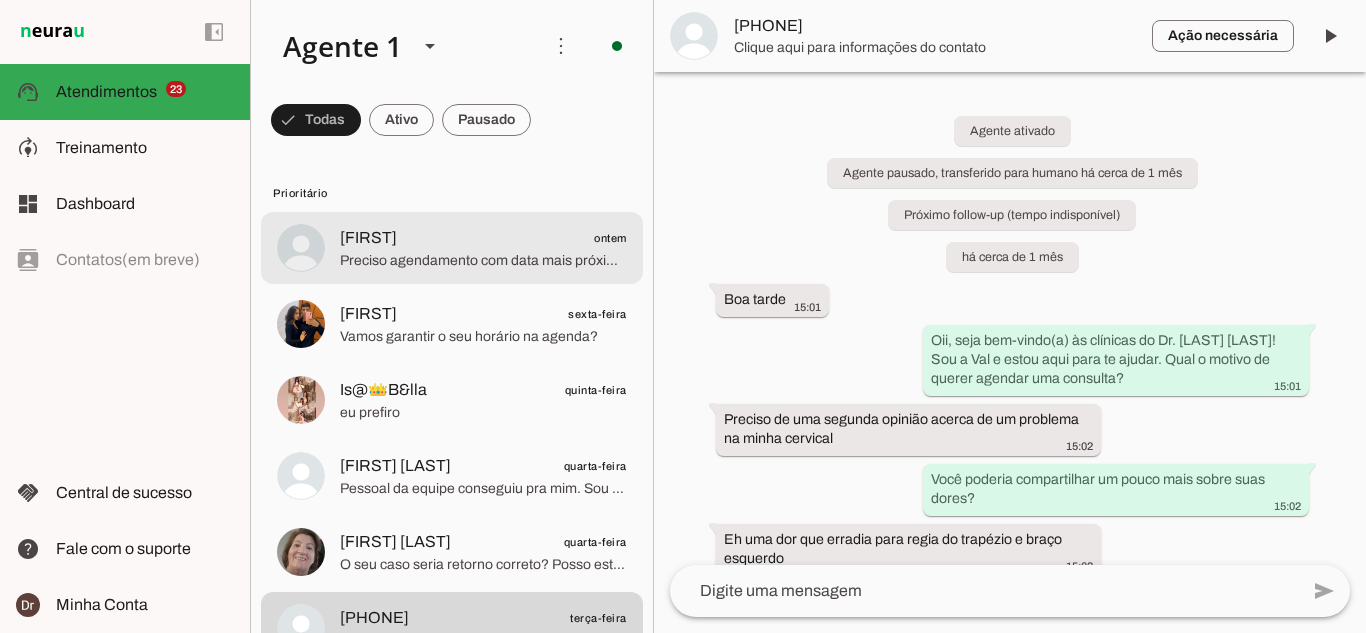 click on "Preciso agendamento com data mais próximo ." 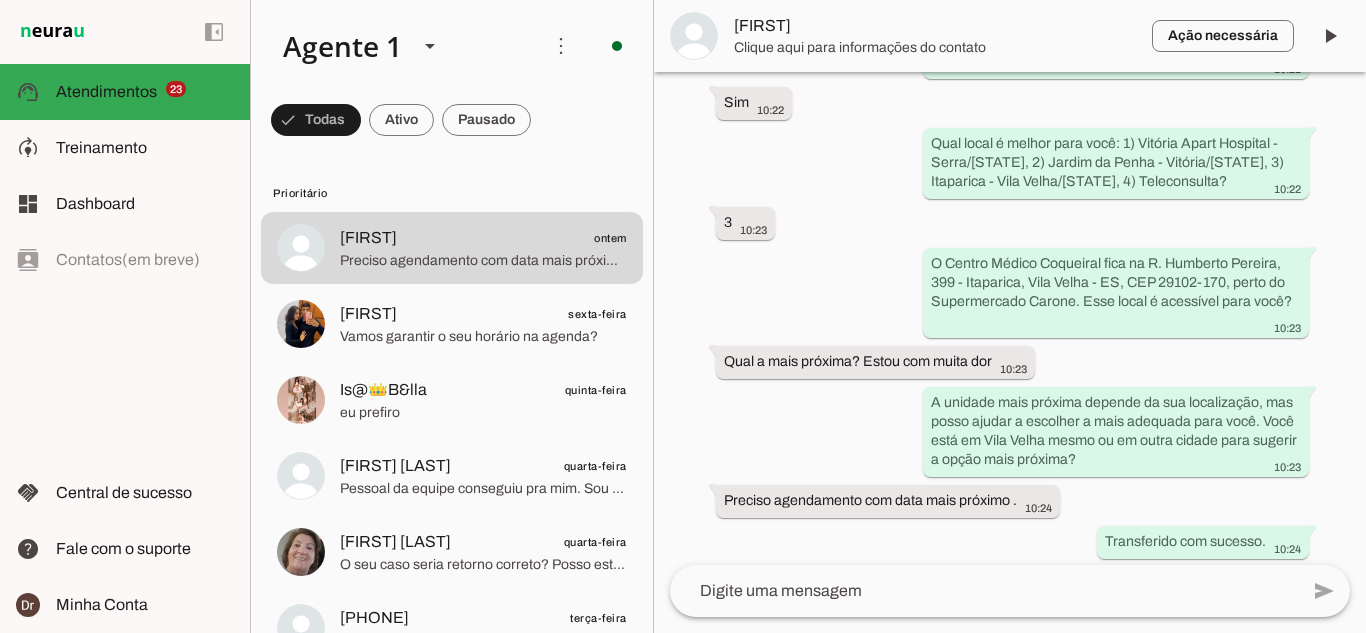 scroll, scrollTop: 642, scrollLeft: 0, axis: vertical 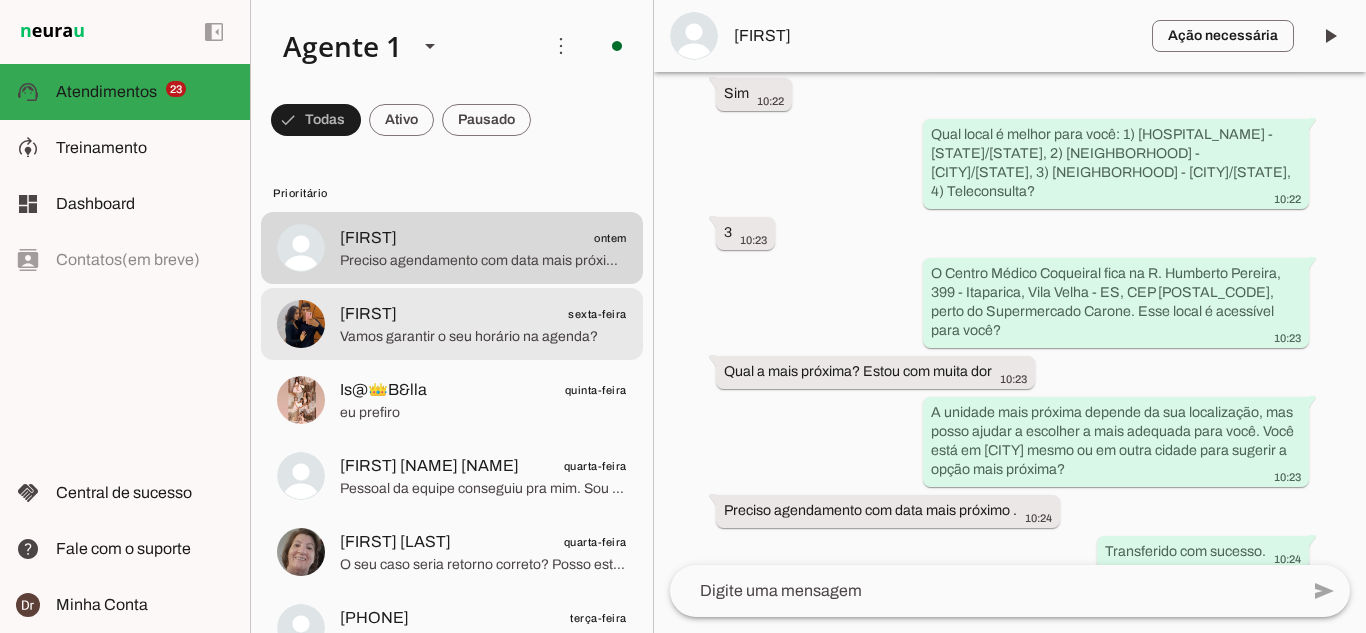 click on "Vamos garantir o seu horário na agenda?" 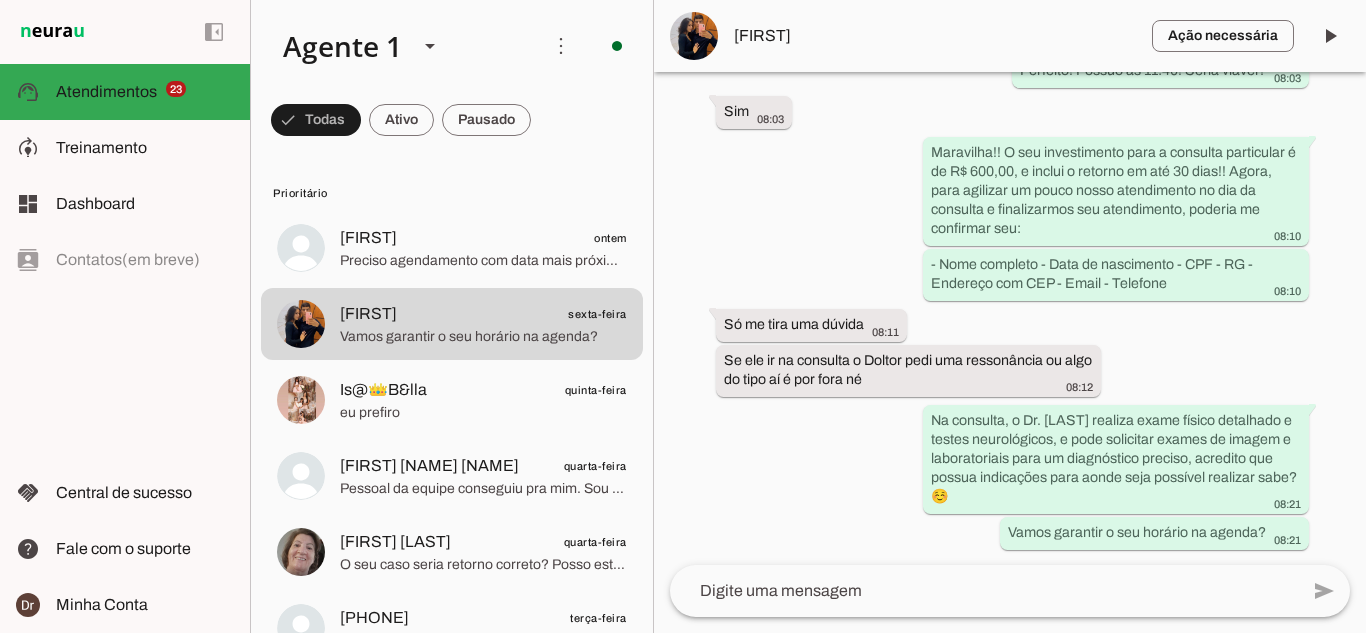 scroll, scrollTop: 1941, scrollLeft: 0, axis: vertical 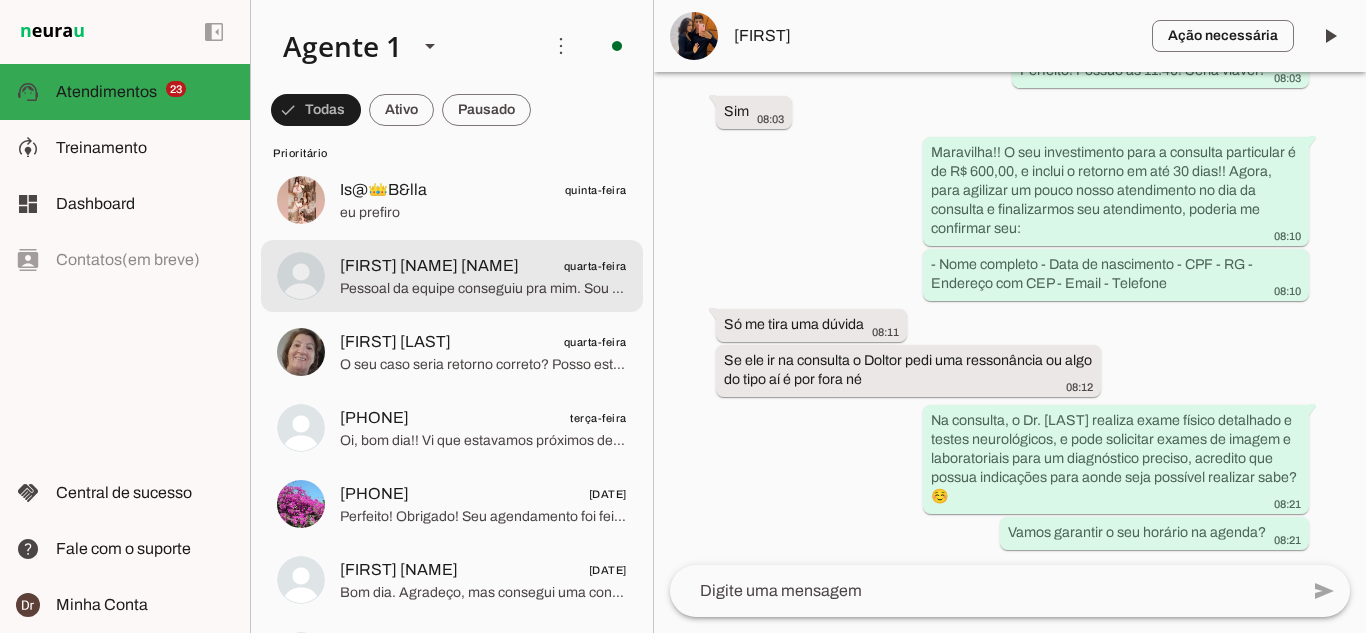 click on "[FIRST] [NAME]
quarta-feira
Pessoal da equipe conseguiu pra mim. Sou anestesista do Apart" at bounding box center (452, 48) 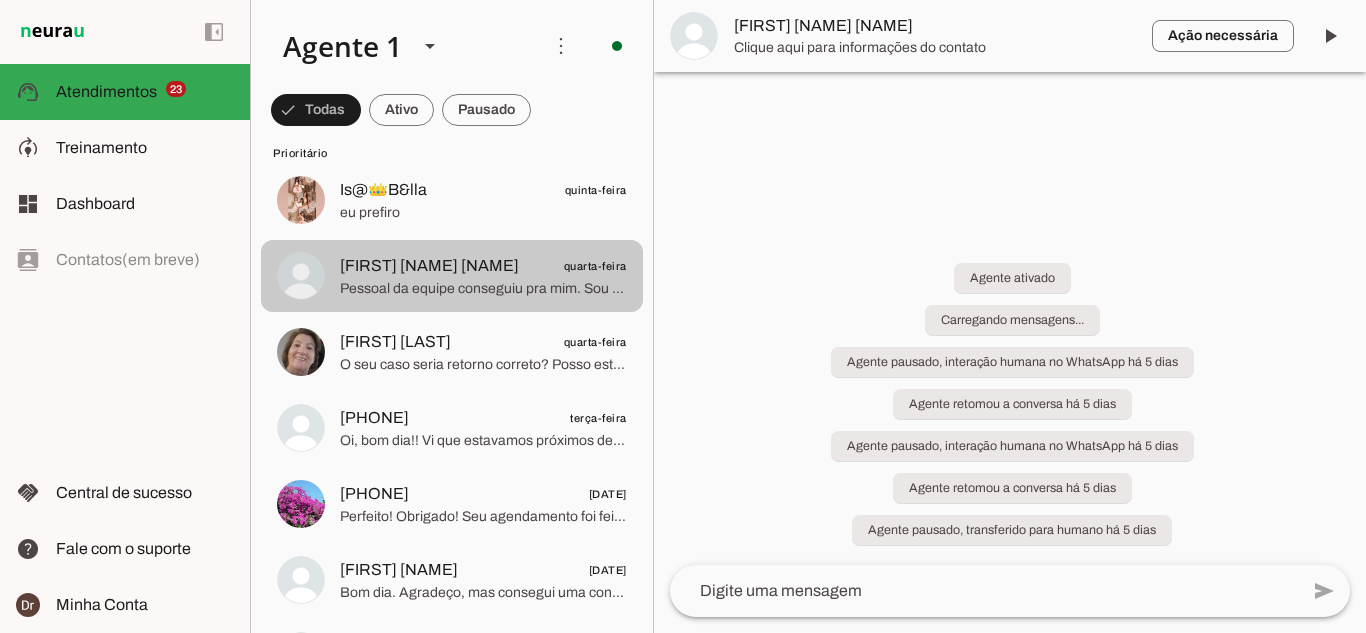 scroll, scrollTop: 0, scrollLeft: 0, axis: both 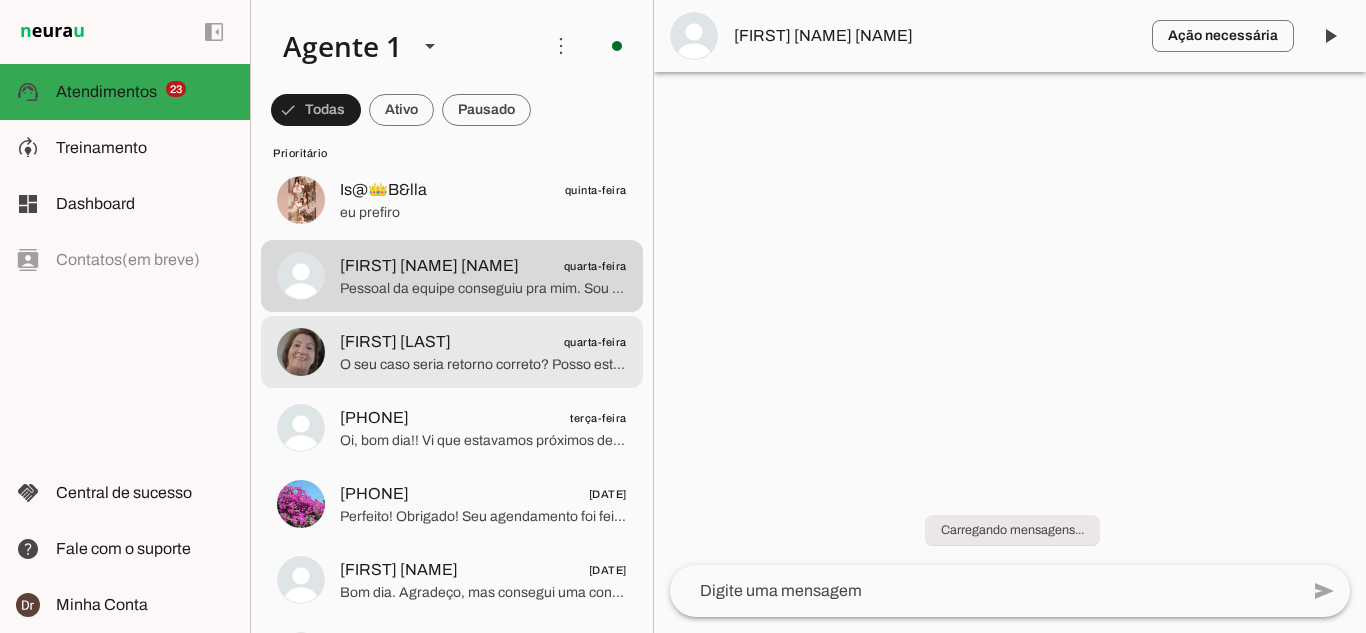click at bounding box center (483, 48) 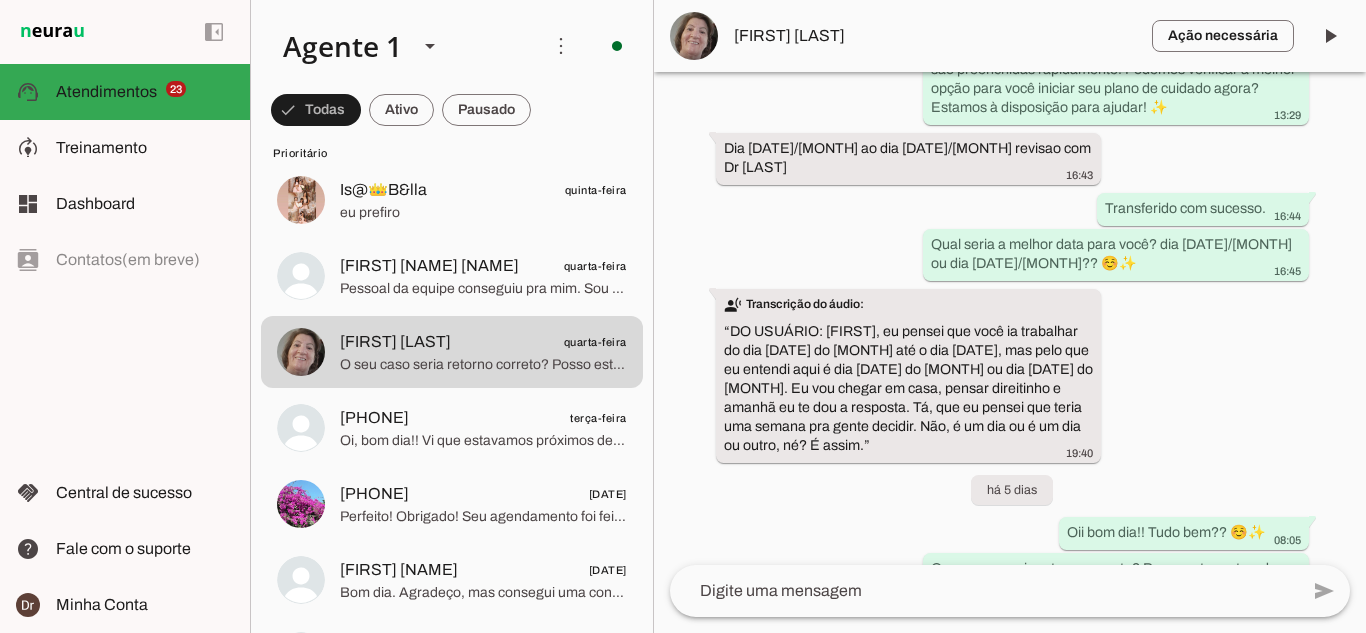 scroll, scrollTop: 1913, scrollLeft: 0, axis: vertical 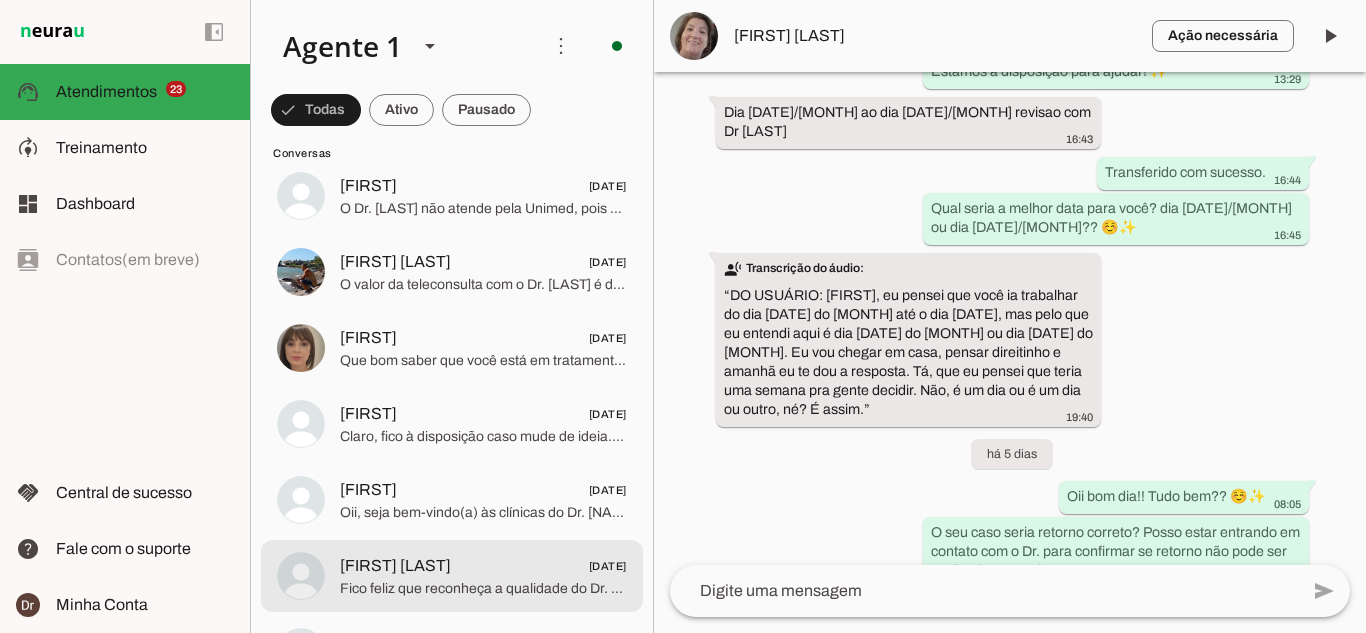 click on "[FIRST] [LAST]
[DATE]" 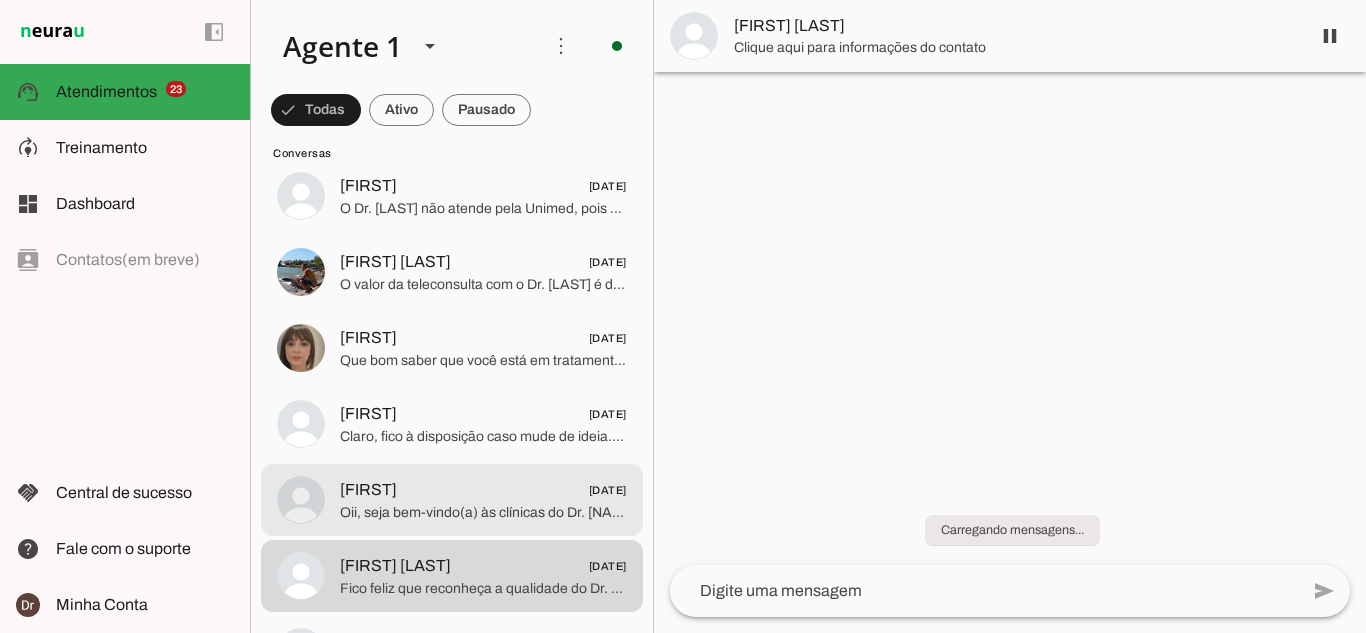 click on "Oii, seja bem-vindo(a) às clínicas do Dr. [NAME] [NAME]! Sou a Val e estou aqui para te ajudar. Qual o motivo de querer agendar uma consulta?" 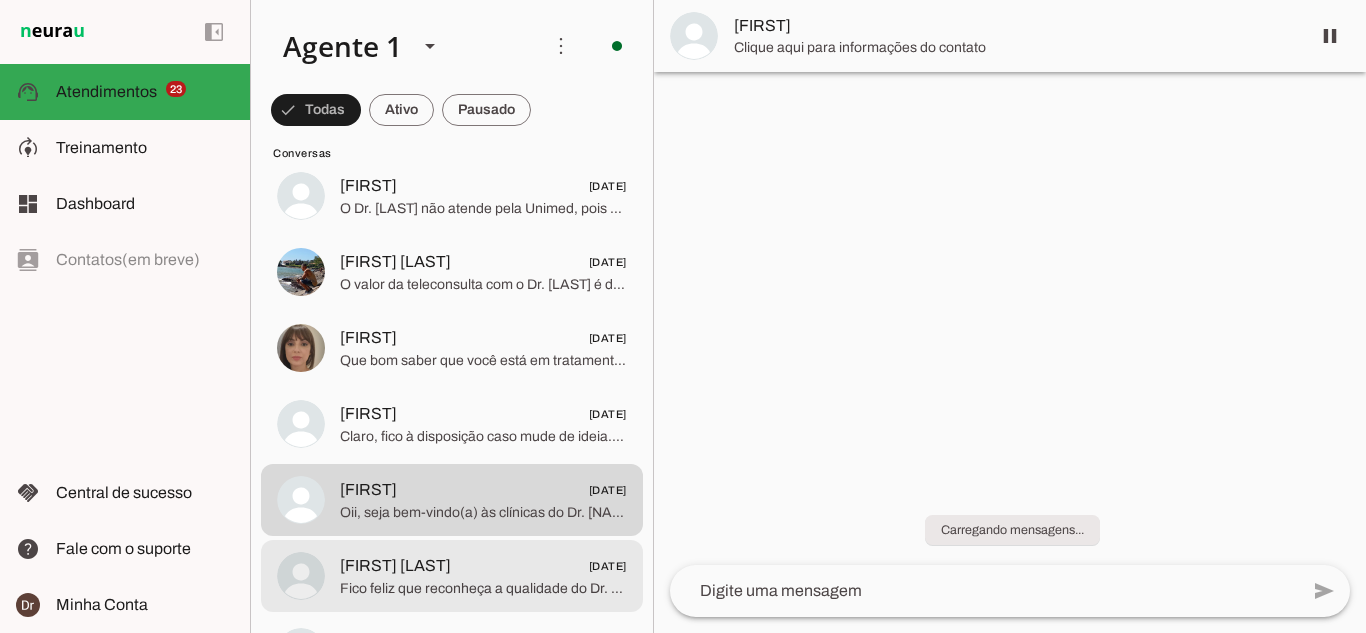 click on "[FIRST] [NAME]
[DATE]
Fico feliz que reconheça a qualidade do Dr. [NAME], que é referência nacional em endoscopia da coluna com mais de 15 anos de experiência. No momento, o valor da consulta particular é R$ 600,00, pois garante um atendimento completo e personalizado, essencial para um diagnóstico preciso e eficaz. Posso ajudar a agendar sua consulta?" at bounding box center [452, -4552] 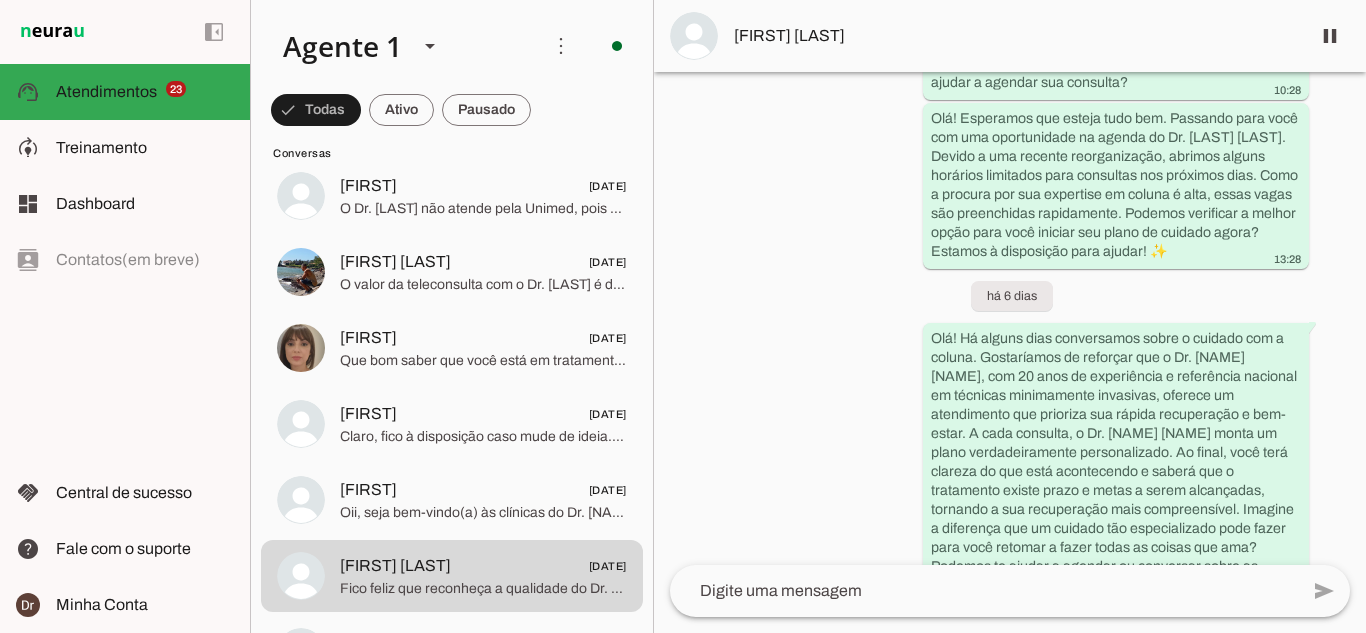 scroll, scrollTop: 1469, scrollLeft: 0, axis: vertical 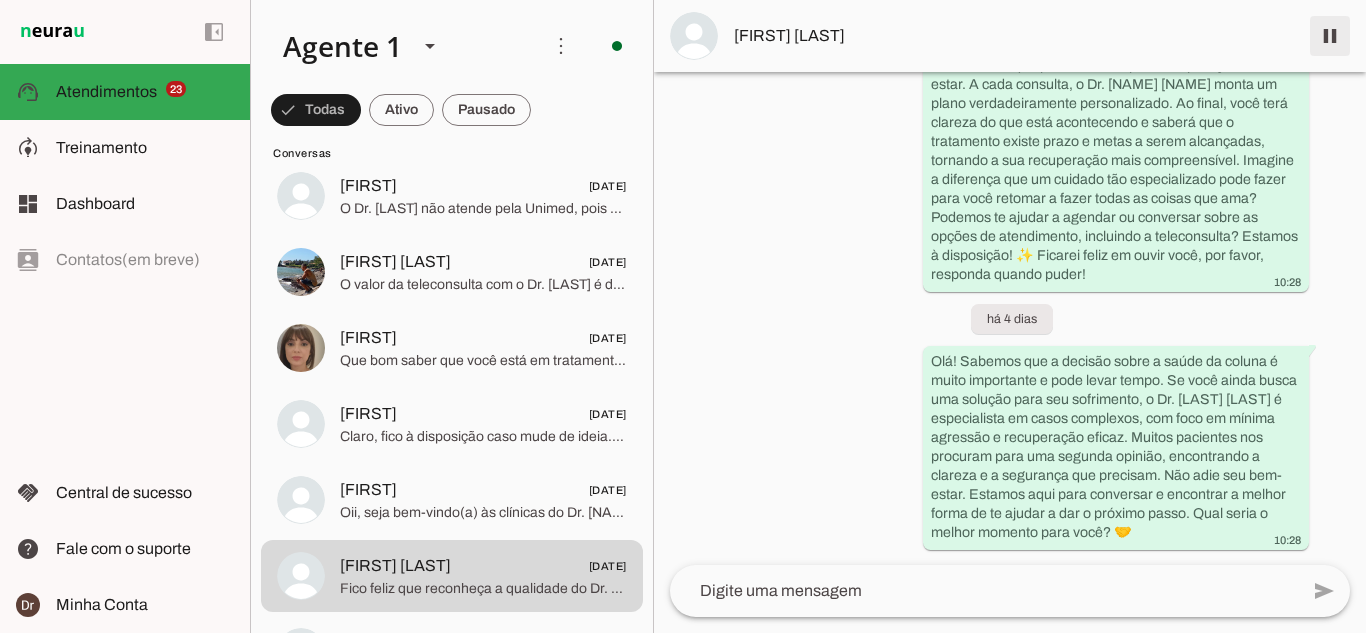 click at bounding box center (1330, 36) 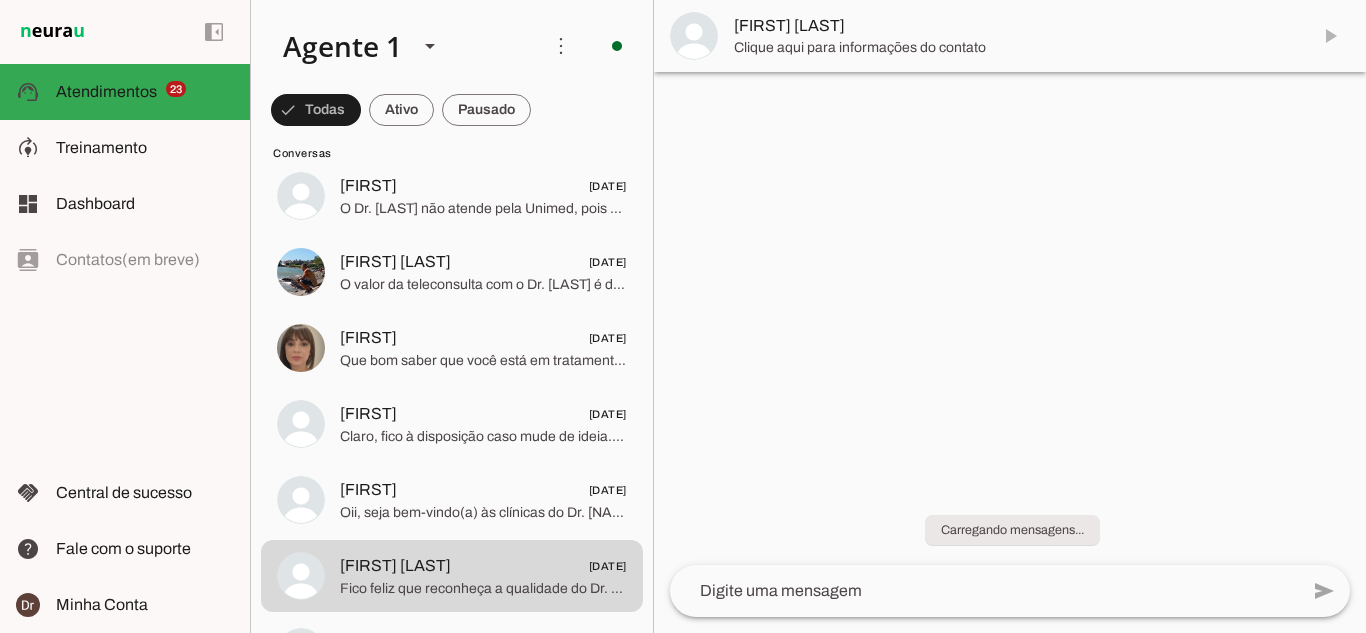 scroll, scrollTop: 0, scrollLeft: 0, axis: both 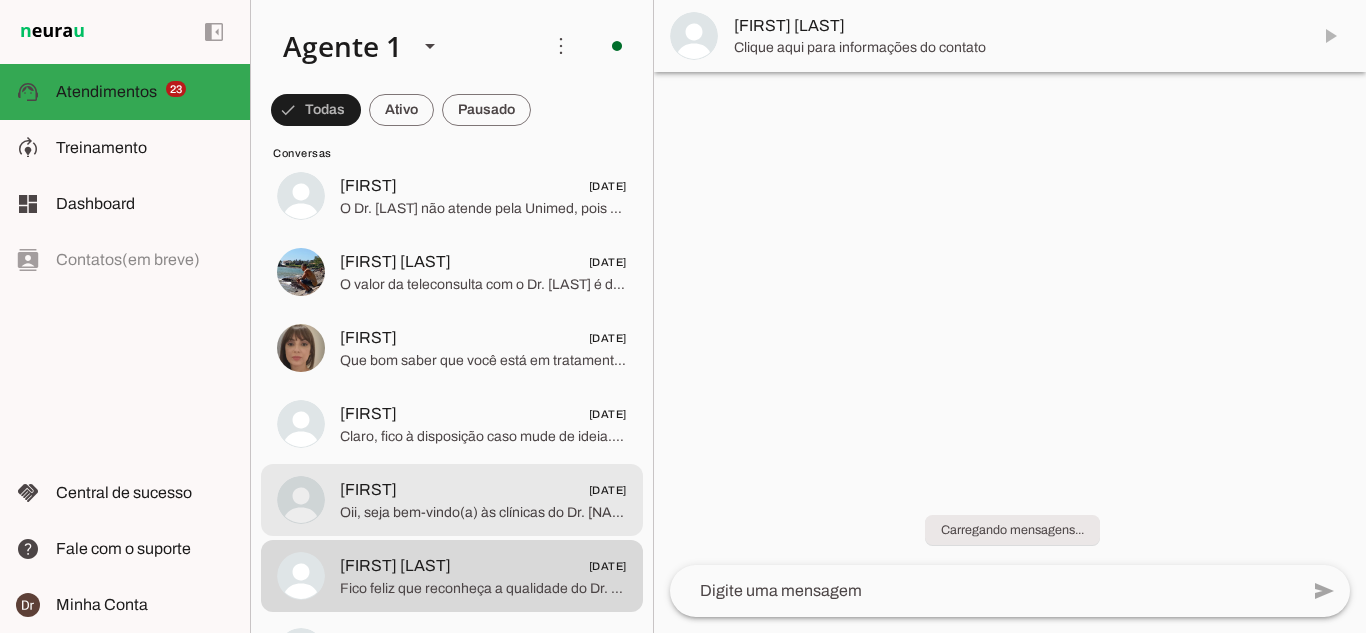 click on "Oii, seja bem-vindo(a) às clínicas do Dr. [NAME] [NAME]! Sou a Val e estou aqui para te ajudar. Qual o motivo de querer agendar uma consulta?" 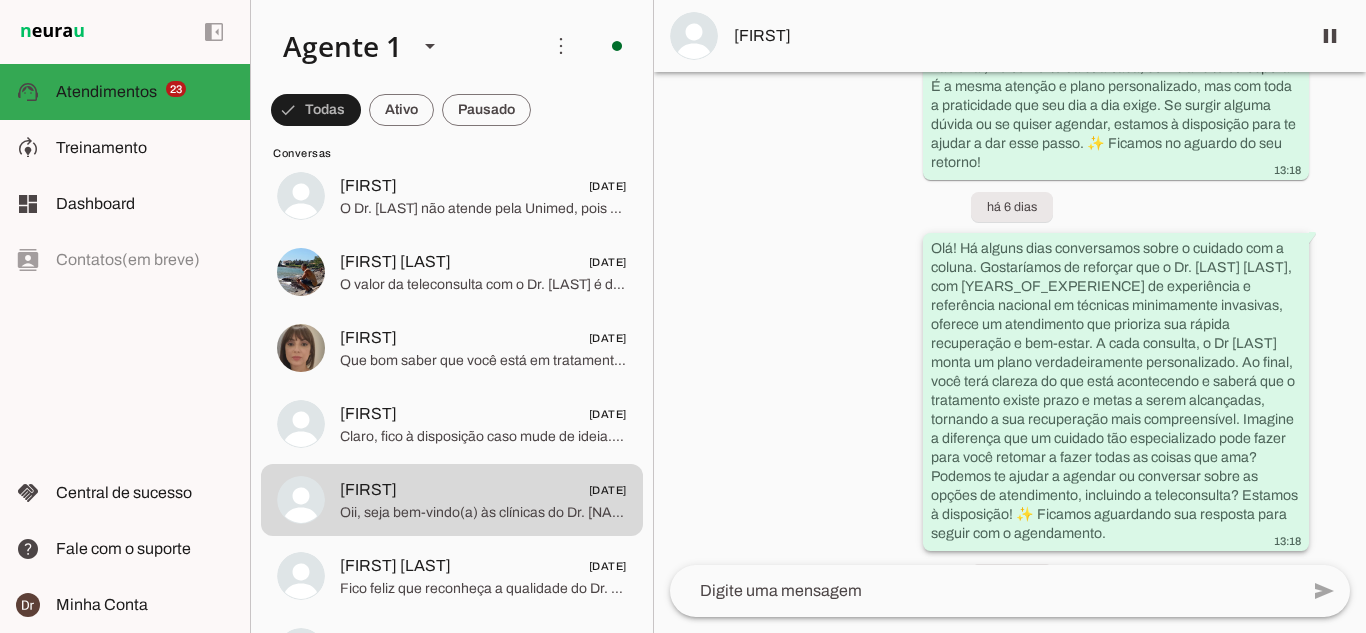 scroll, scrollTop: 880, scrollLeft: 0, axis: vertical 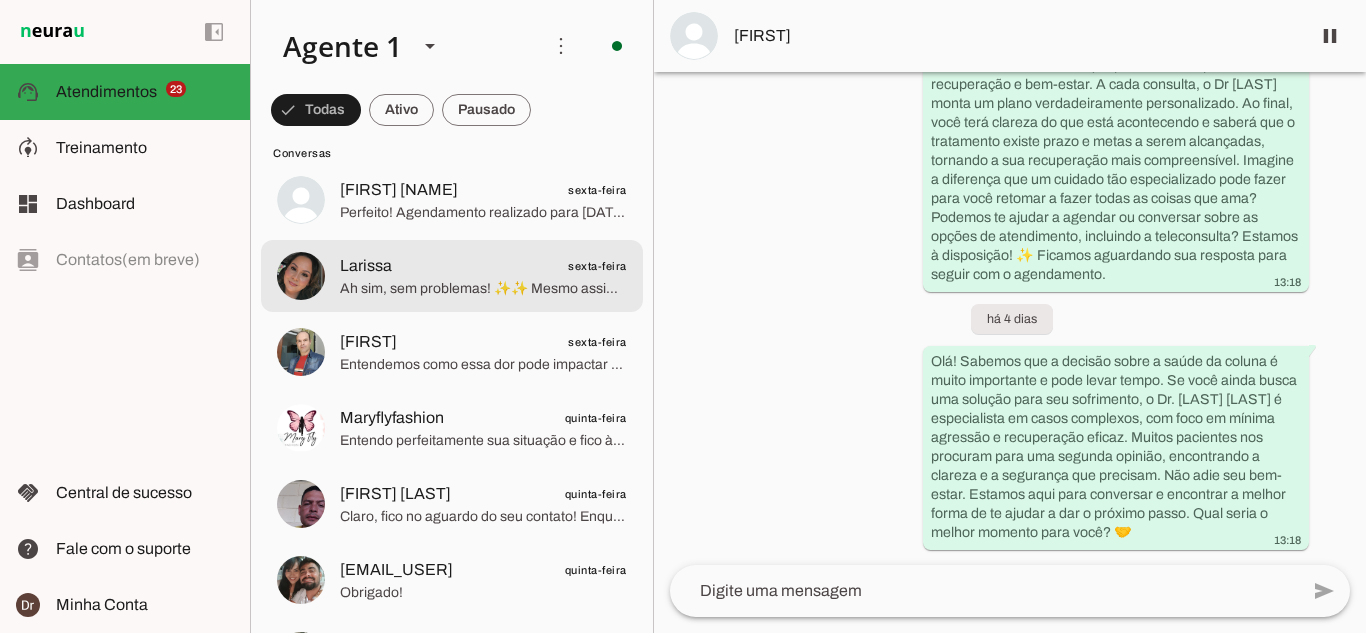click on "Ah sim, sem problemas! ✨✨
Mesmo assim, agradeço a atenção, e fico no seu aguardo para garantirmos o seu agendamento ok?? ☺️✨" 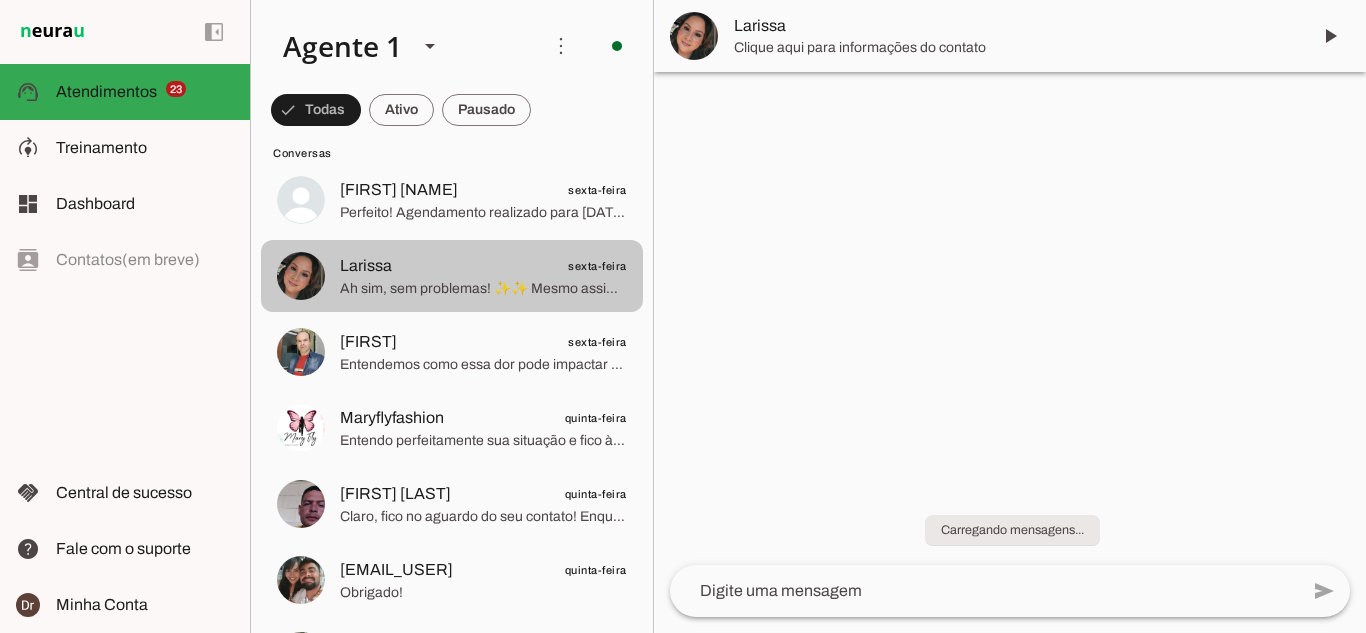 scroll, scrollTop: 0, scrollLeft: 0, axis: both 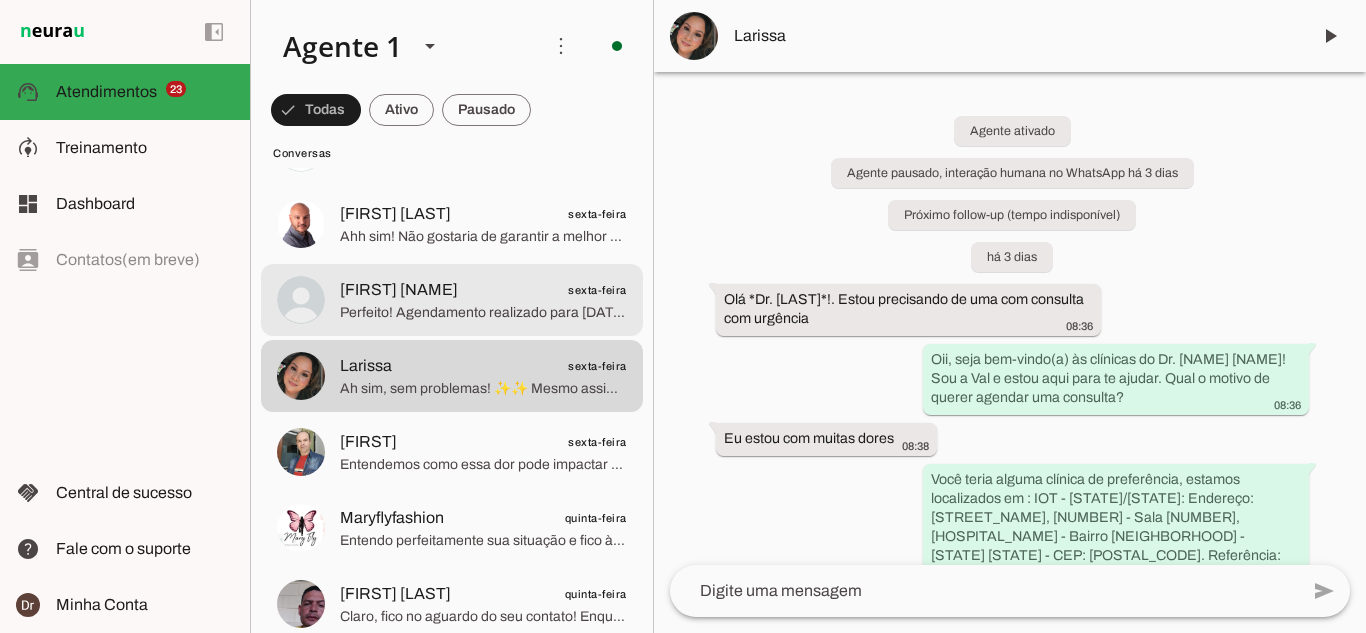 click on "[FIRST] [LAST]
[DAY_OF_WEEK]
Perfeito! Agendamento realizado para [DATE] ás [TIME]!
Obrigado pela atenção, e estaremos ansiosos para sua presença!!
Tenha um ótimo dia!!" at bounding box center (452, -1028) 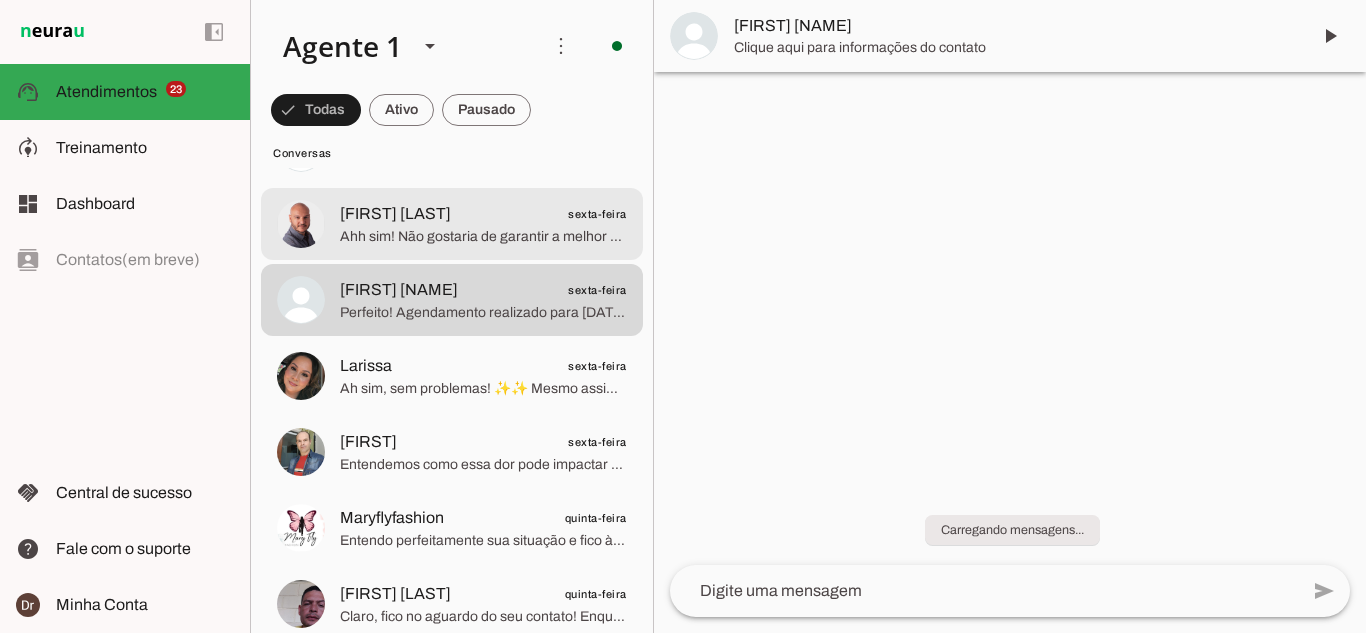 click on "Ahh sim! Não gostaria de garantir a melhor data e horário para sua consulta?? ☺️☺️" 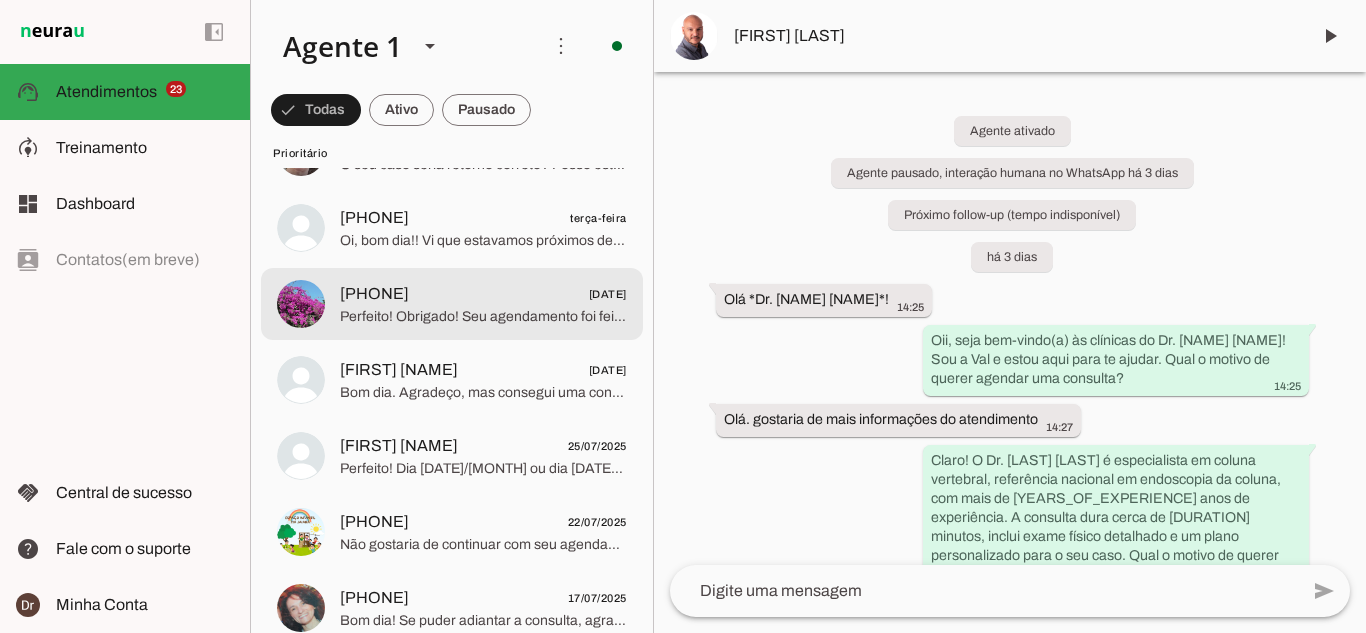 scroll, scrollTop: 0, scrollLeft: 0, axis: both 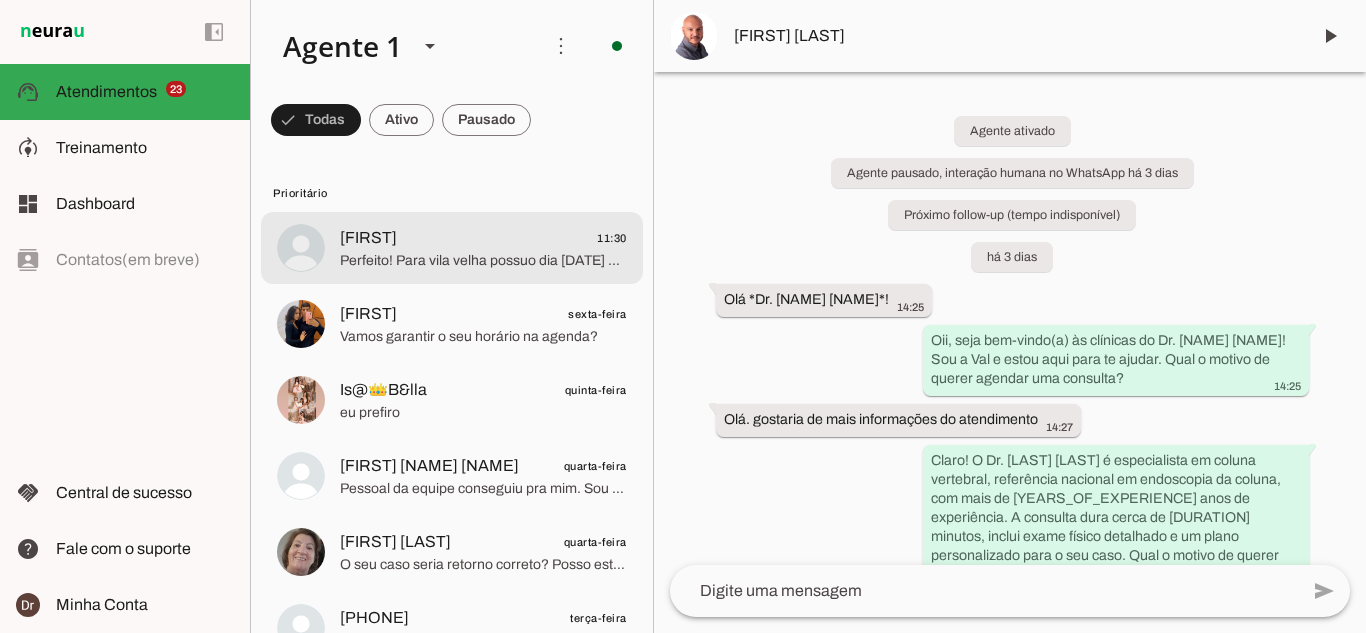 click on "[FIRST]
[TIME]
Perfeito! Para [CITY] possuo dia [DATE] e [DATE] com horários!! Qual seria a melhor data para você?" at bounding box center [452, 248] 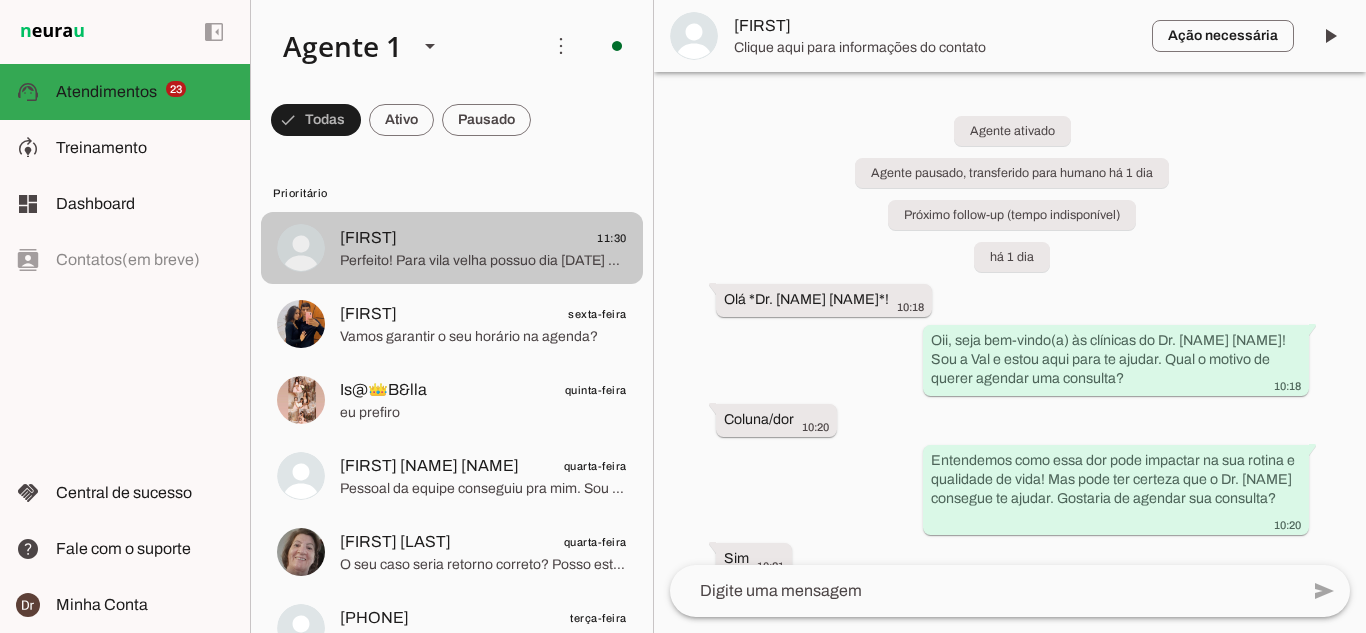 scroll, scrollTop: 748, scrollLeft: 0, axis: vertical 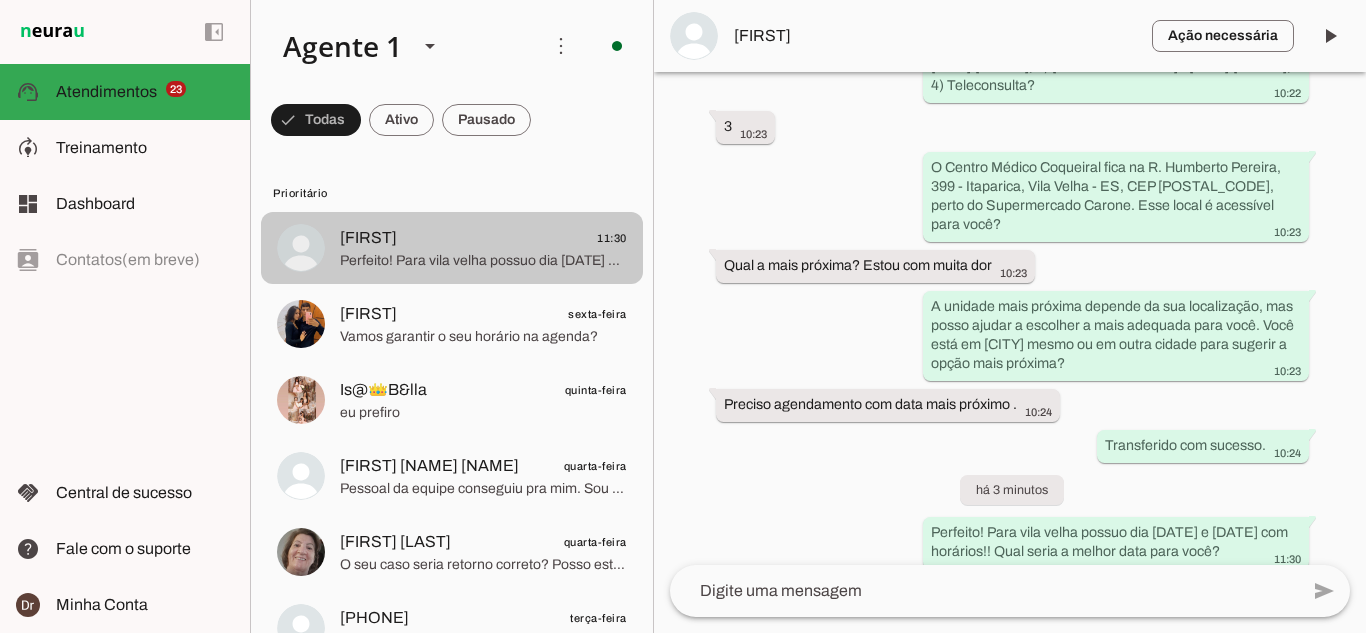 type 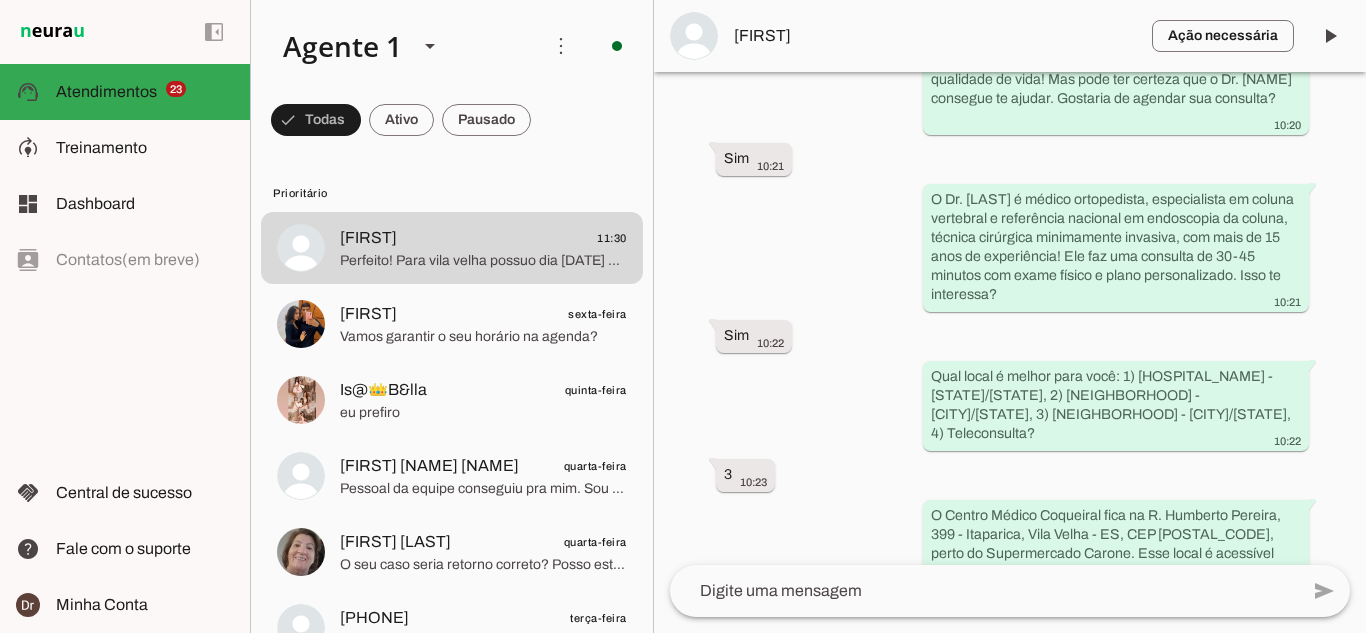 scroll, scrollTop: 748, scrollLeft: 0, axis: vertical 